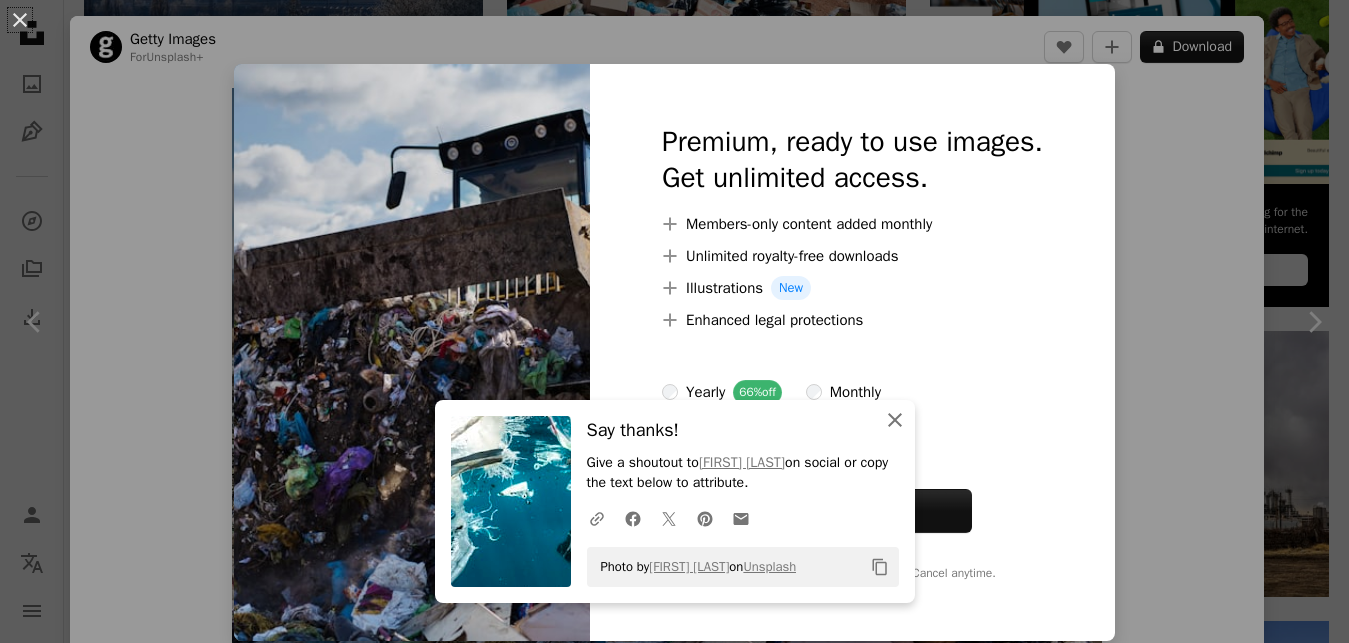 scroll, scrollTop: 714, scrollLeft: 0, axis: vertical 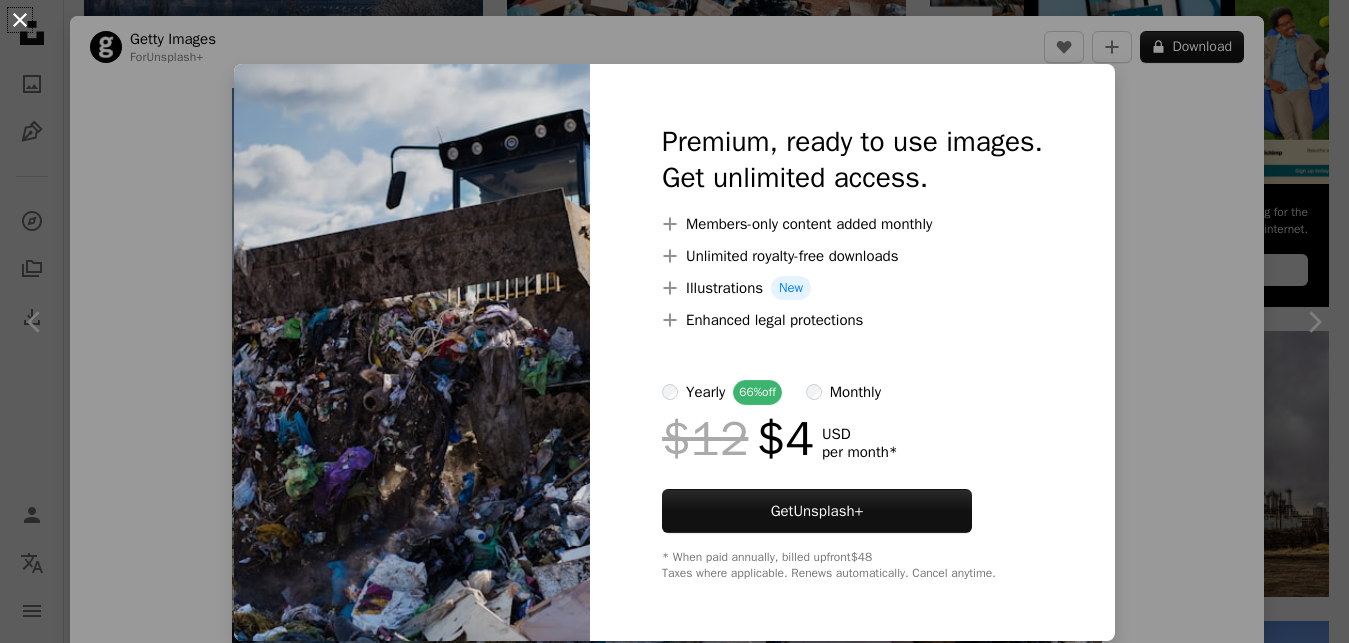 click on "An X shape" at bounding box center (20, 20) 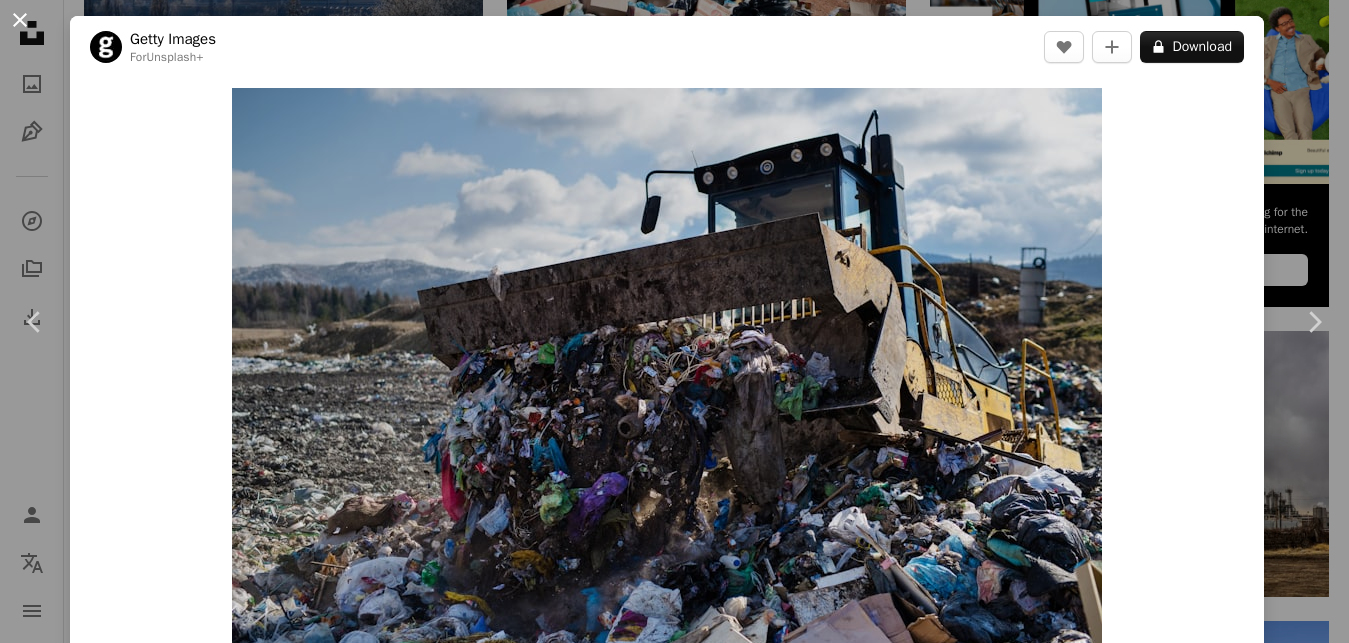 click on "An X shape" at bounding box center (20, 20) 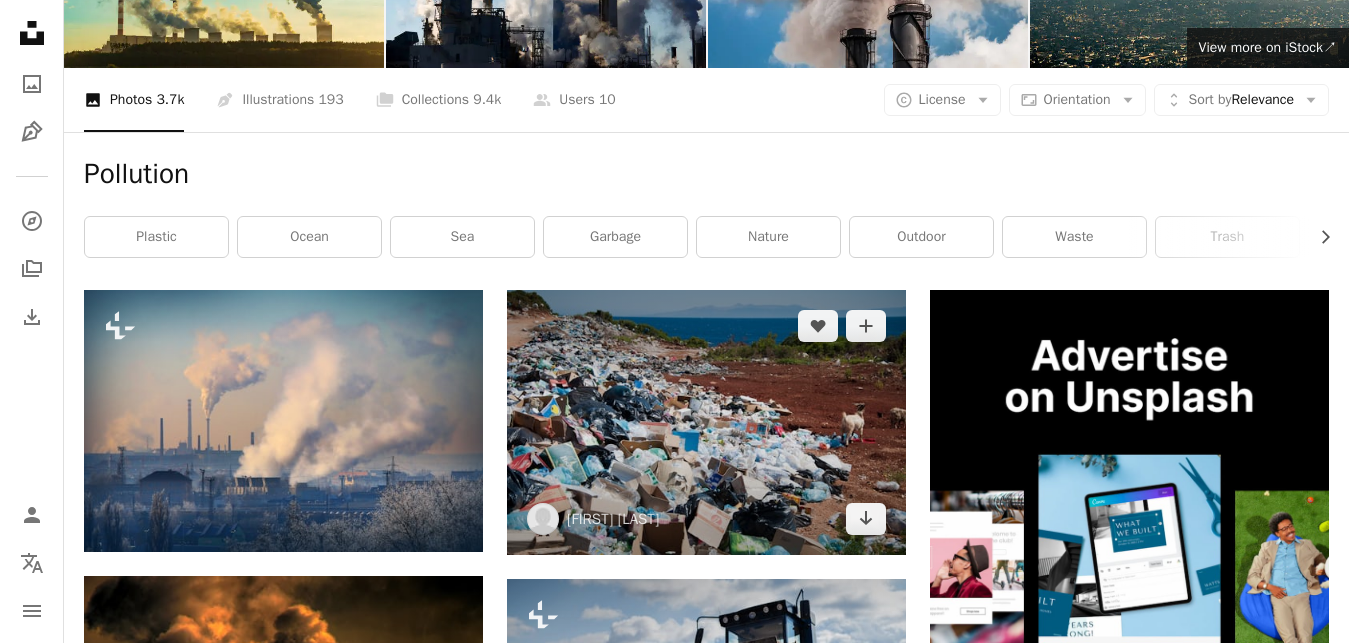 scroll, scrollTop: 204, scrollLeft: 0, axis: vertical 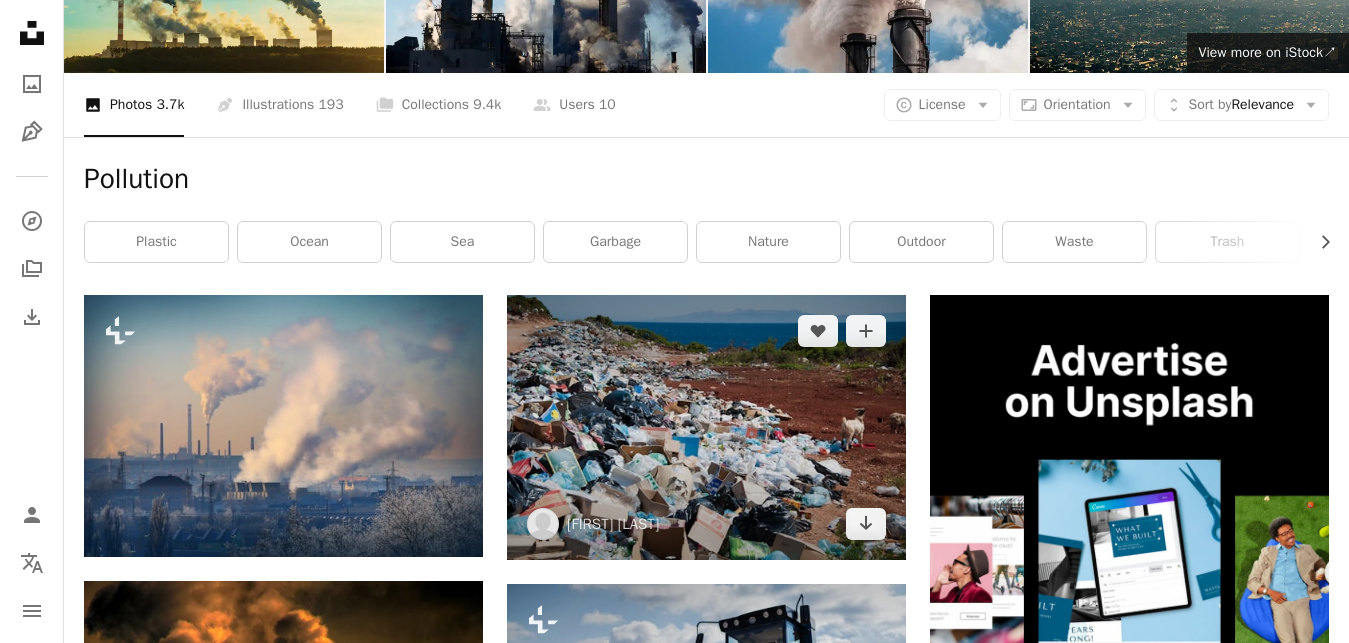 click at bounding box center (706, 427) 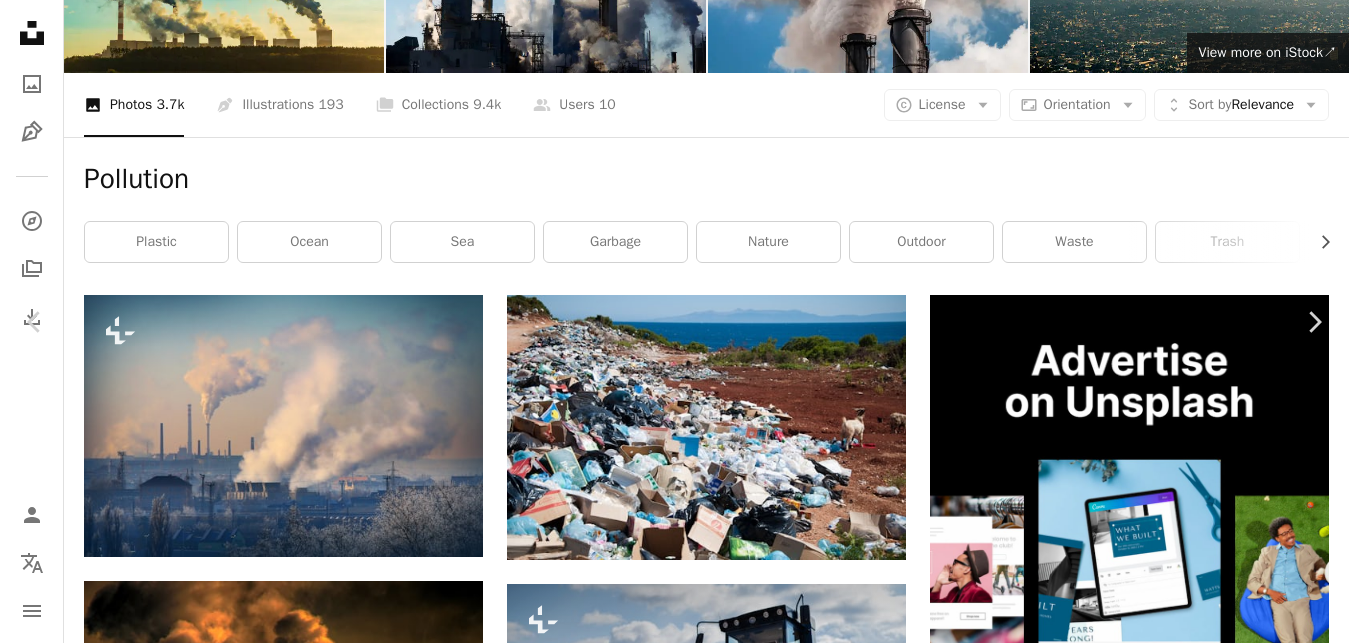 click on "Download free" at bounding box center [1154, 6768] 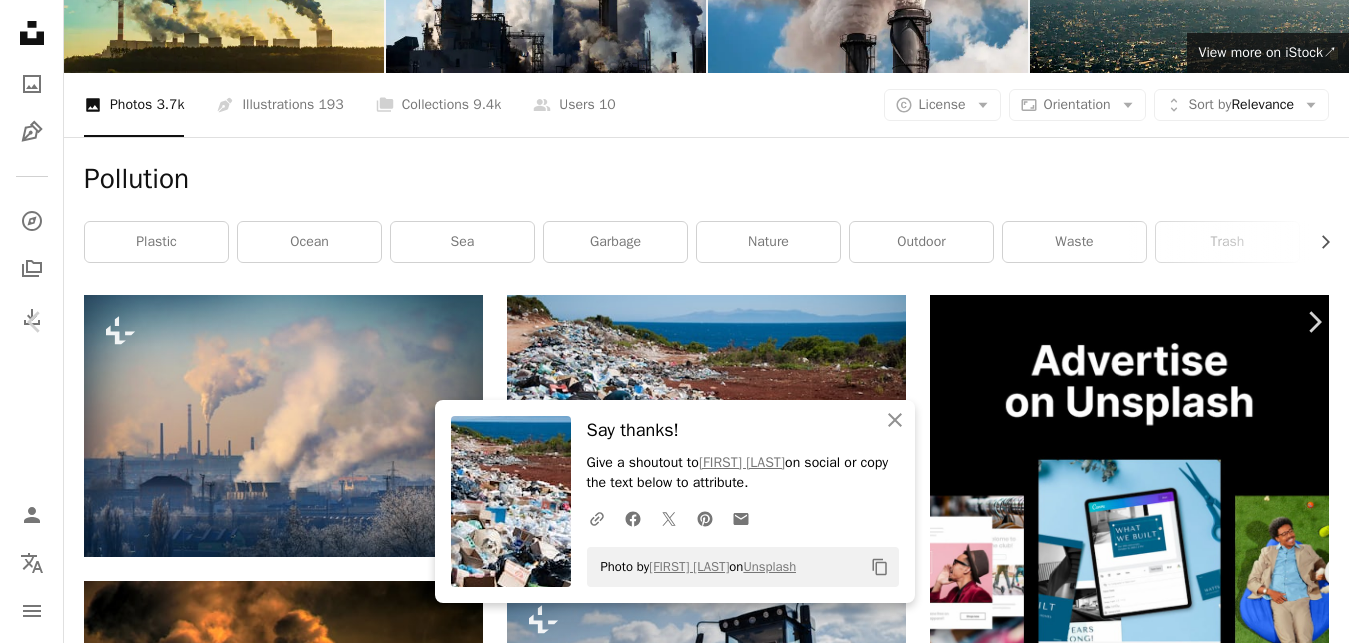 click on "An X shape" at bounding box center (20, 20) 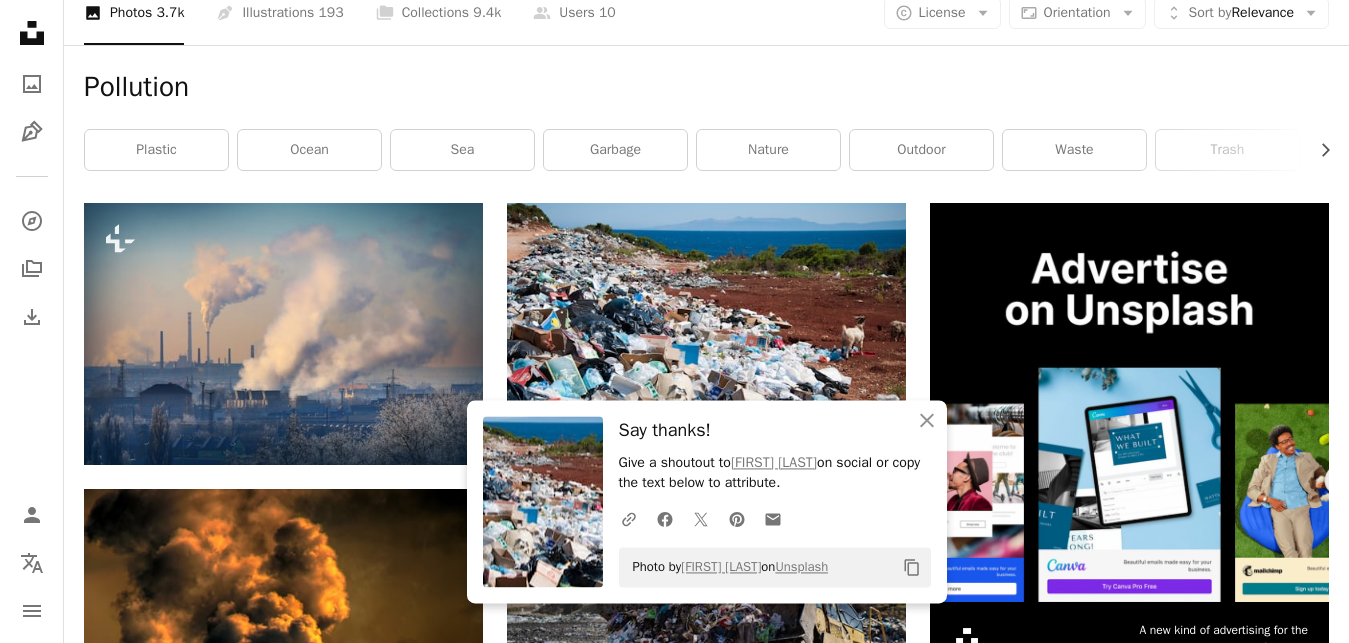 scroll, scrollTop: 408, scrollLeft: 0, axis: vertical 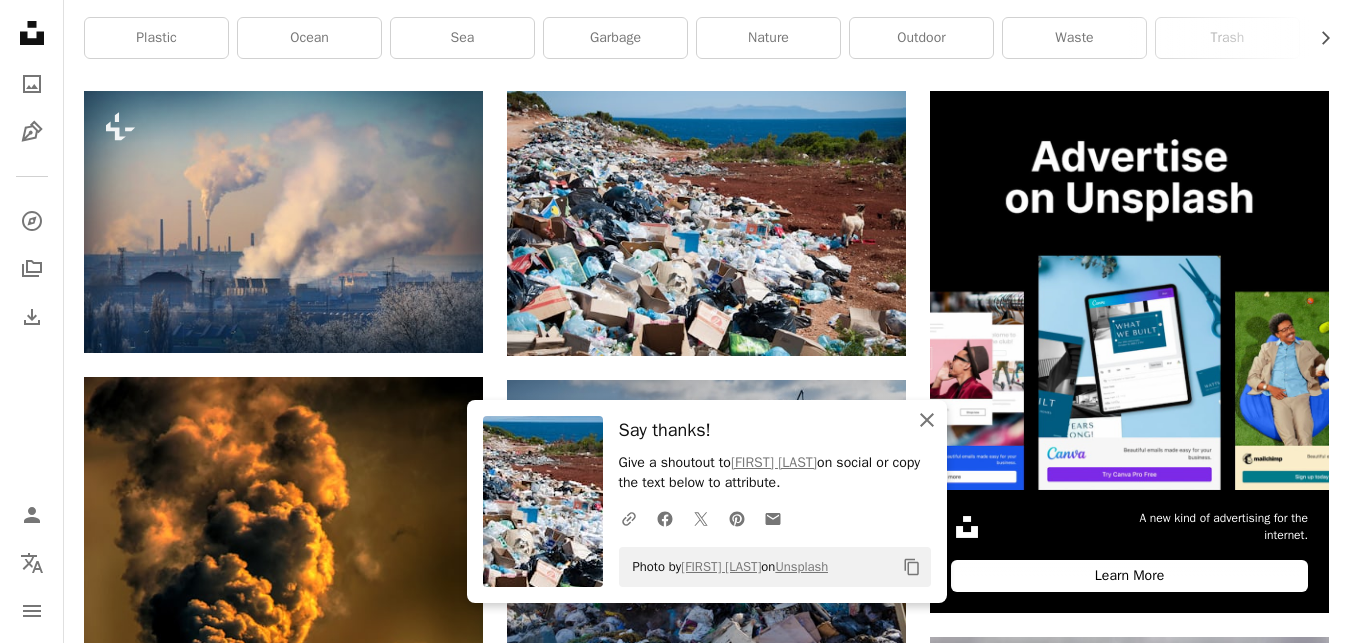 click on "An X shape" 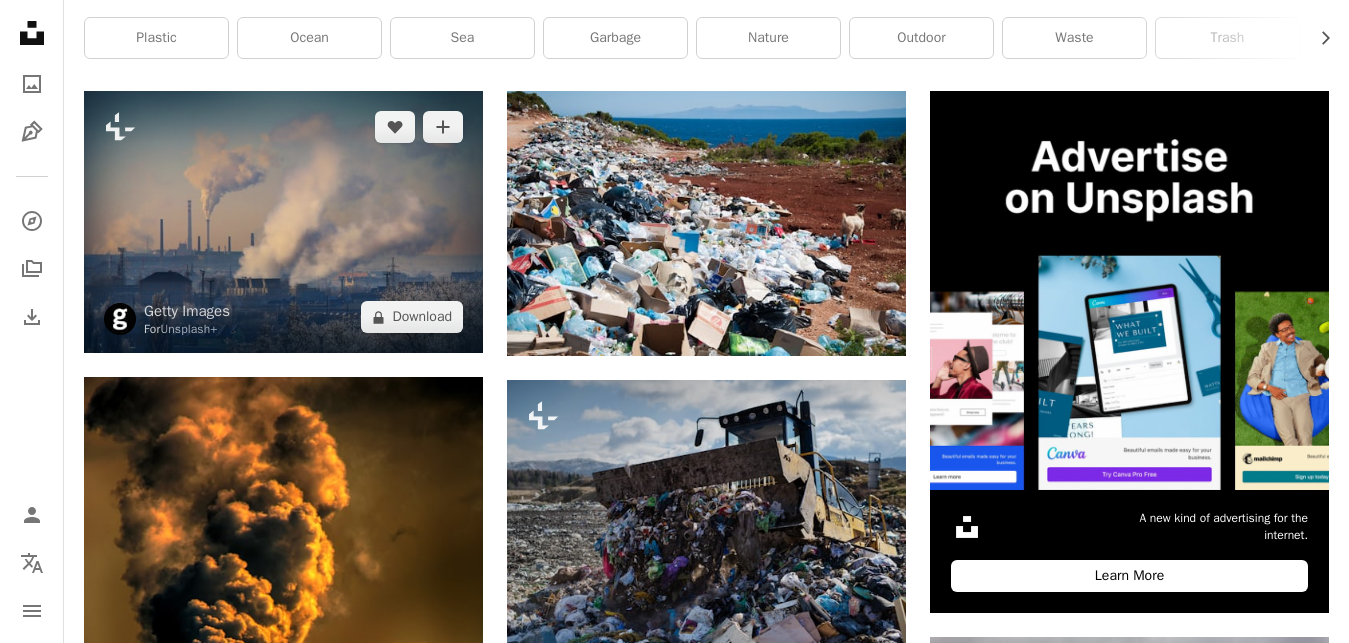 click at bounding box center [283, 222] 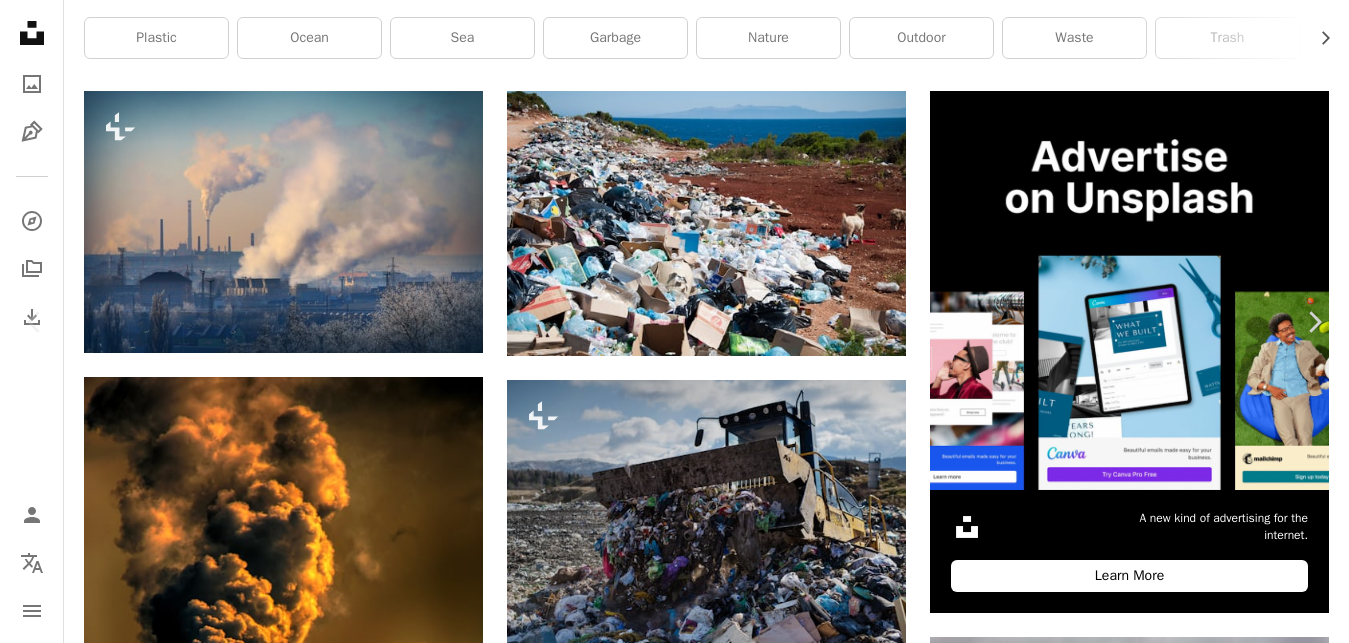 click on "An X shape" at bounding box center [20, 20] 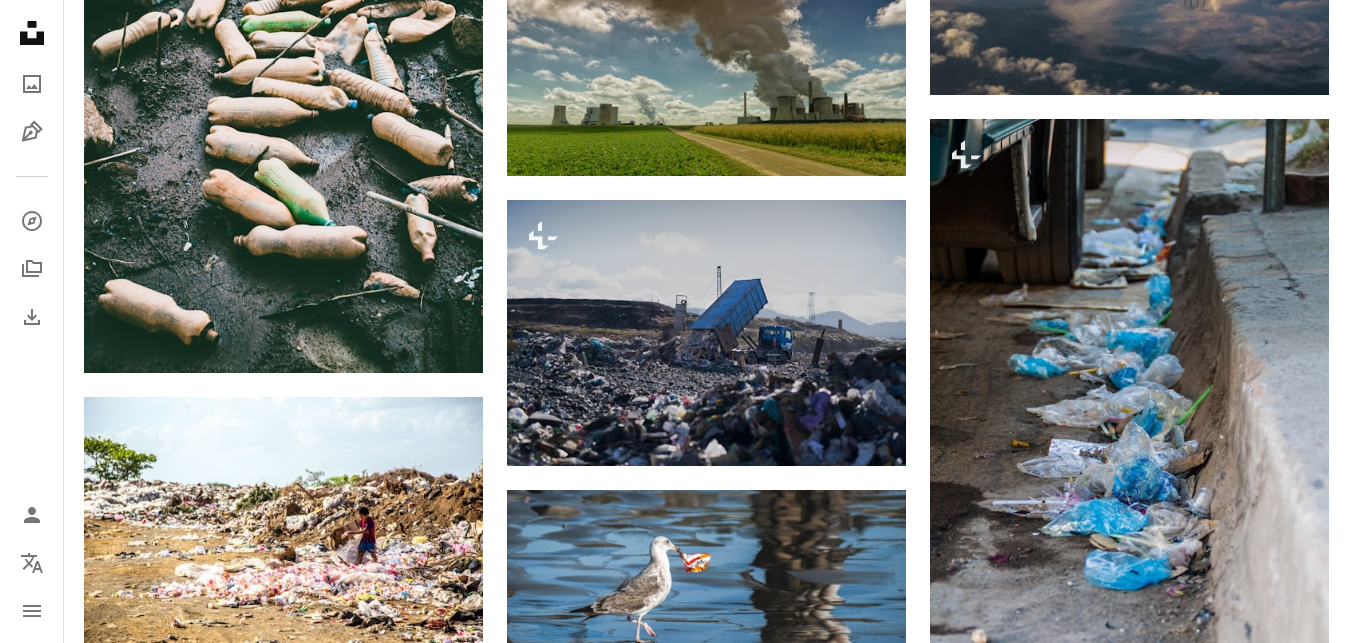 scroll, scrollTop: 2652, scrollLeft: 0, axis: vertical 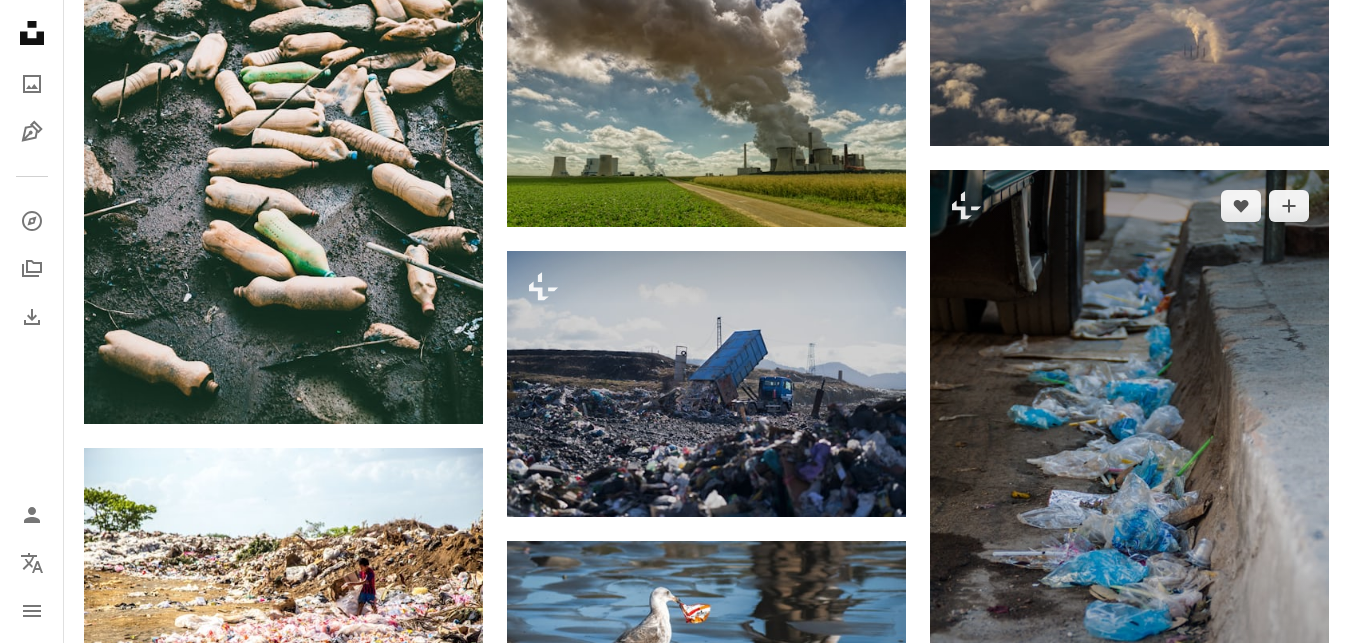 click at bounding box center [1129, 469] 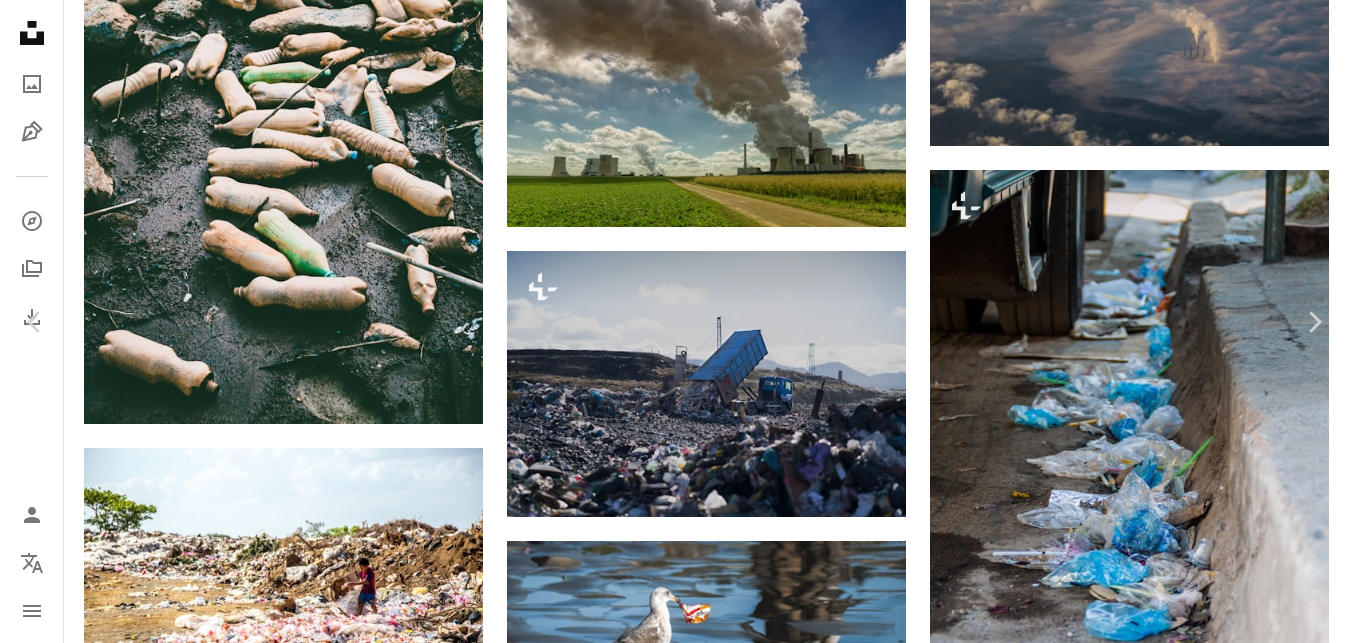 click on "An X shape" at bounding box center (20, 20) 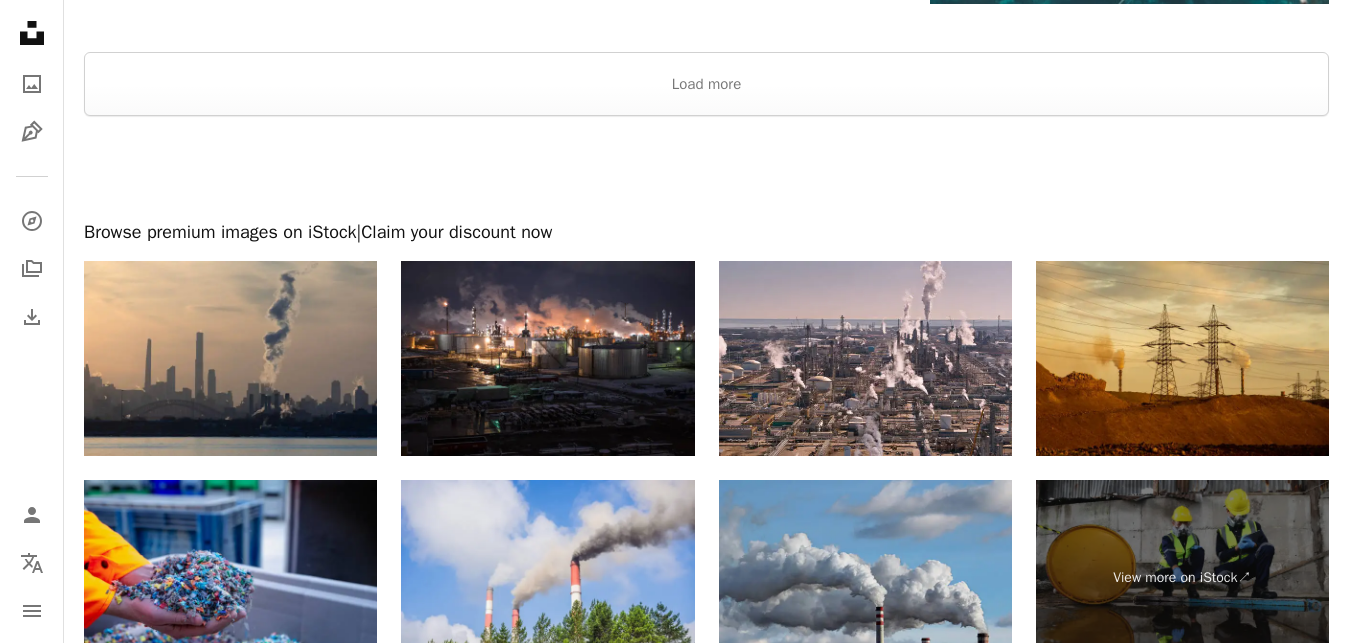 scroll, scrollTop: 6281, scrollLeft: 0, axis: vertical 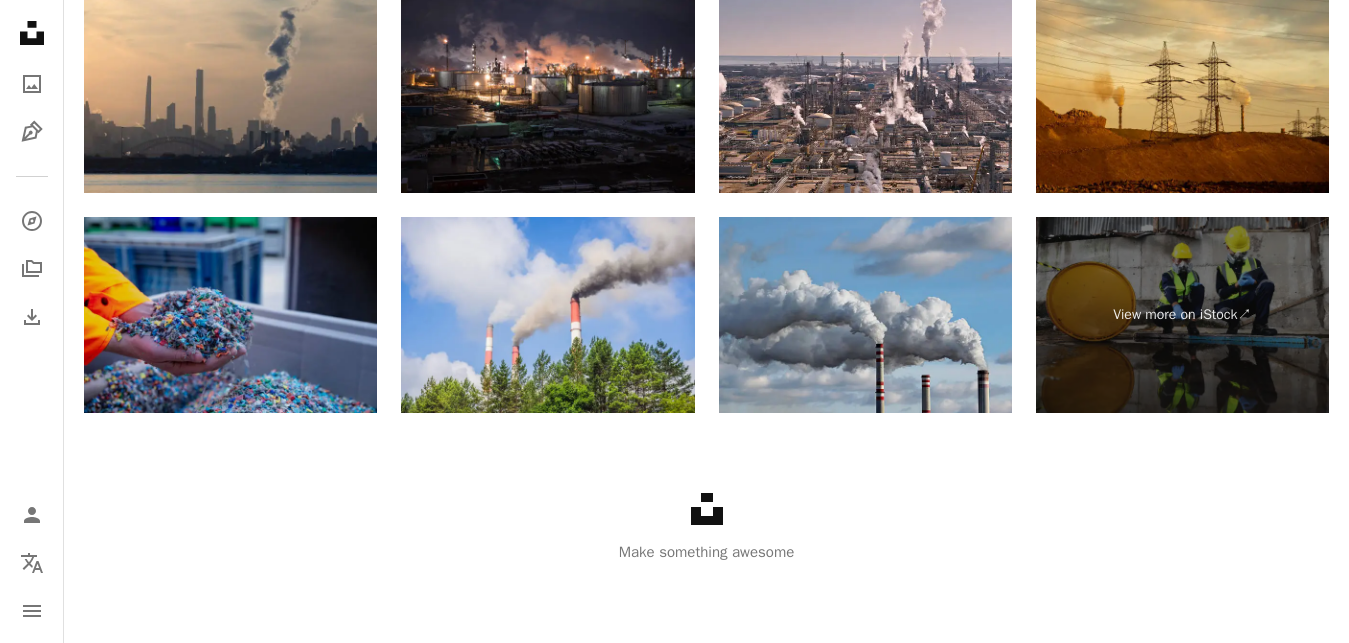 click at bounding box center (230, 315) 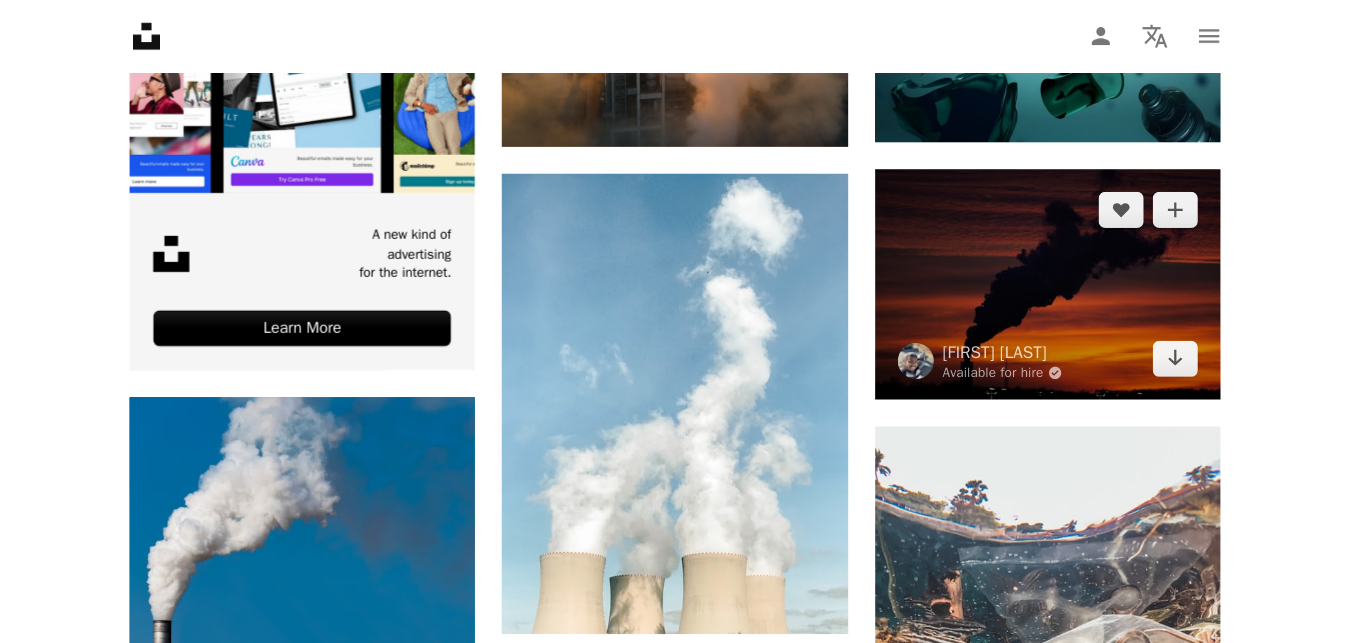 scroll, scrollTop: 4139, scrollLeft: 0, axis: vertical 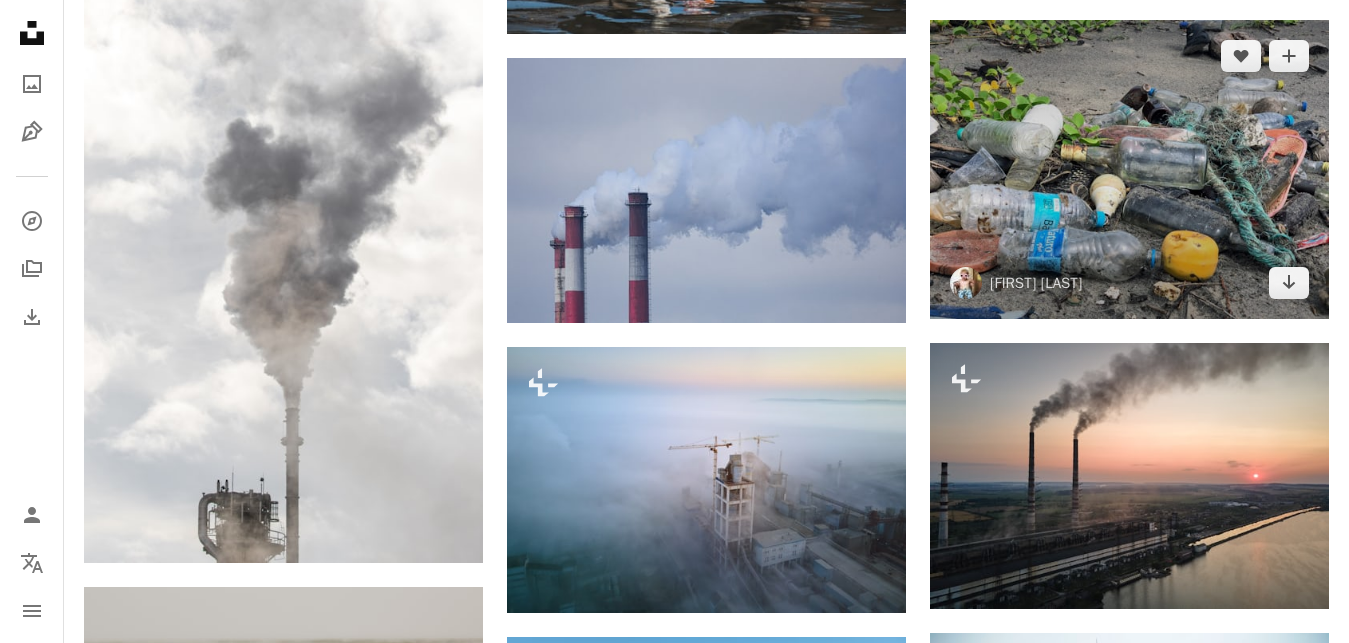 click at bounding box center [1129, 169] 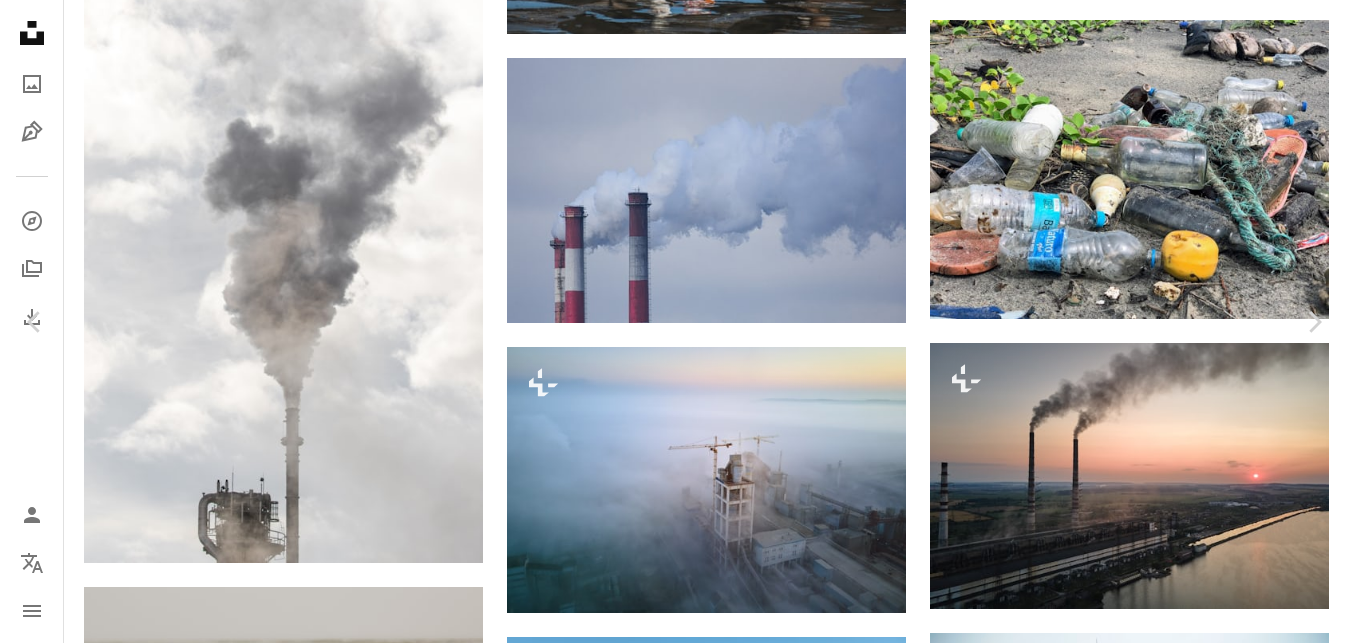 click on "Download free" at bounding box center [1154, 3547] 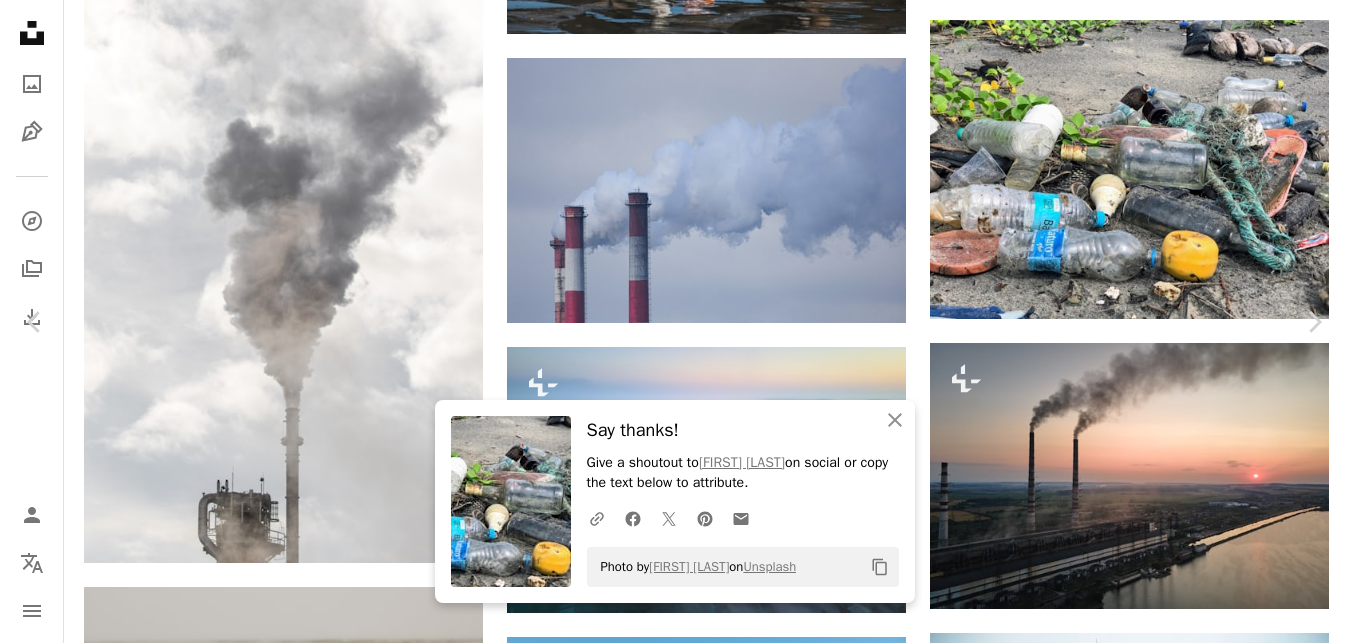 click at bounding box center [667, 3878] 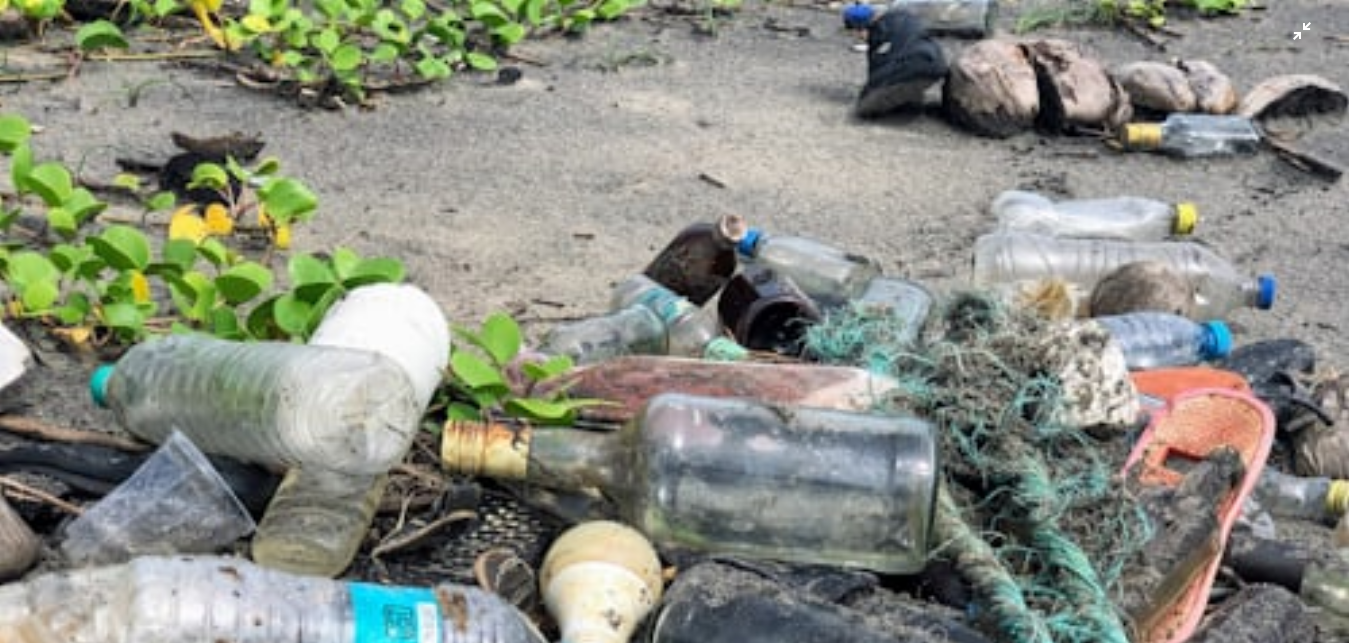 scroll, scrollTop: 179, scrollLeft: 0, axis: vertical 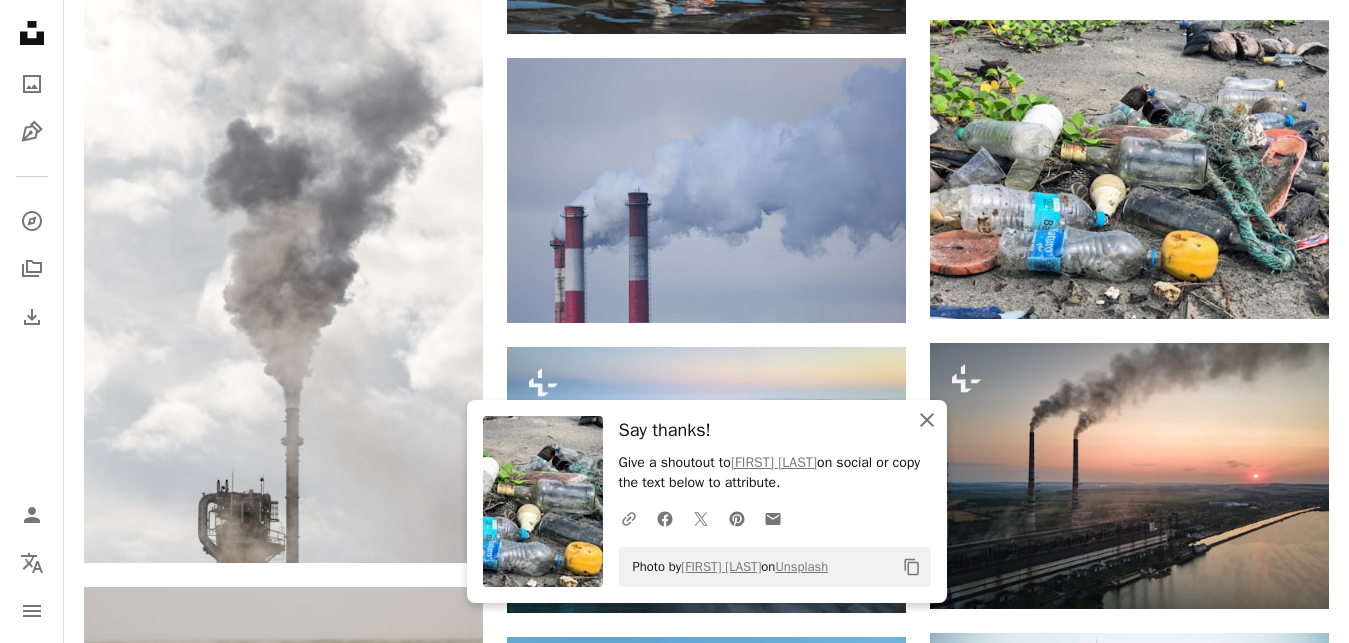 click on "An X shape" 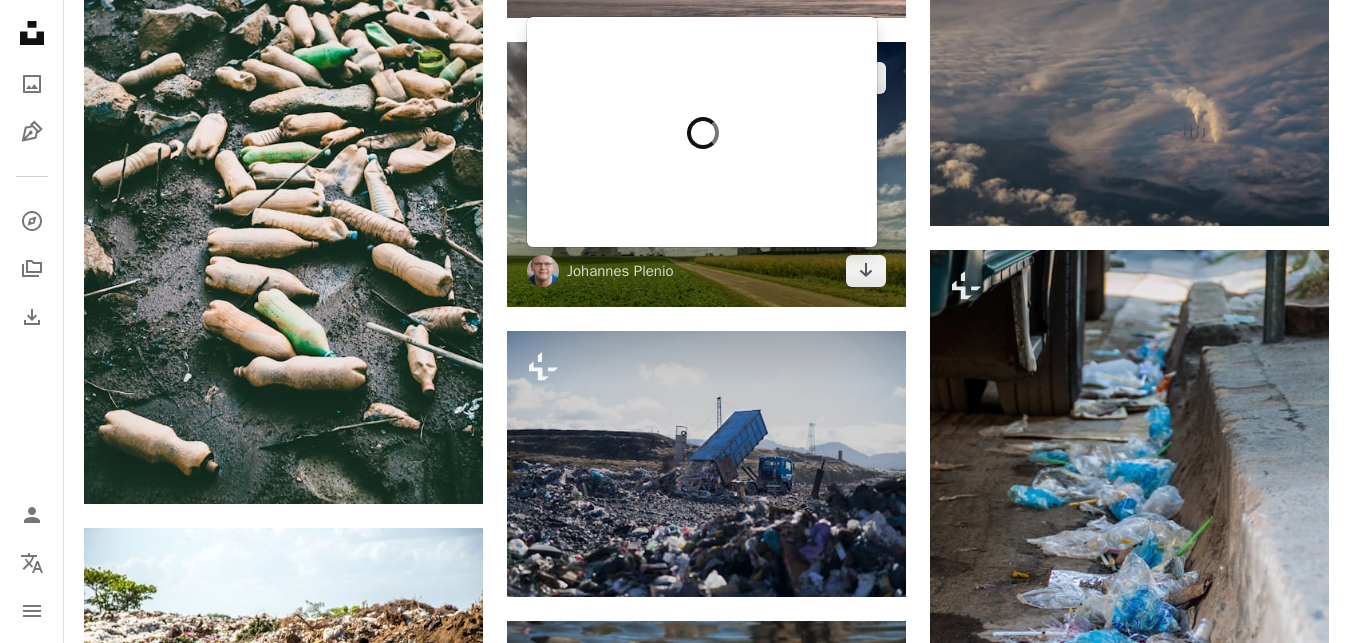 scroll, scrollTop: 2507, scrollLeft: 0, axis: vertical 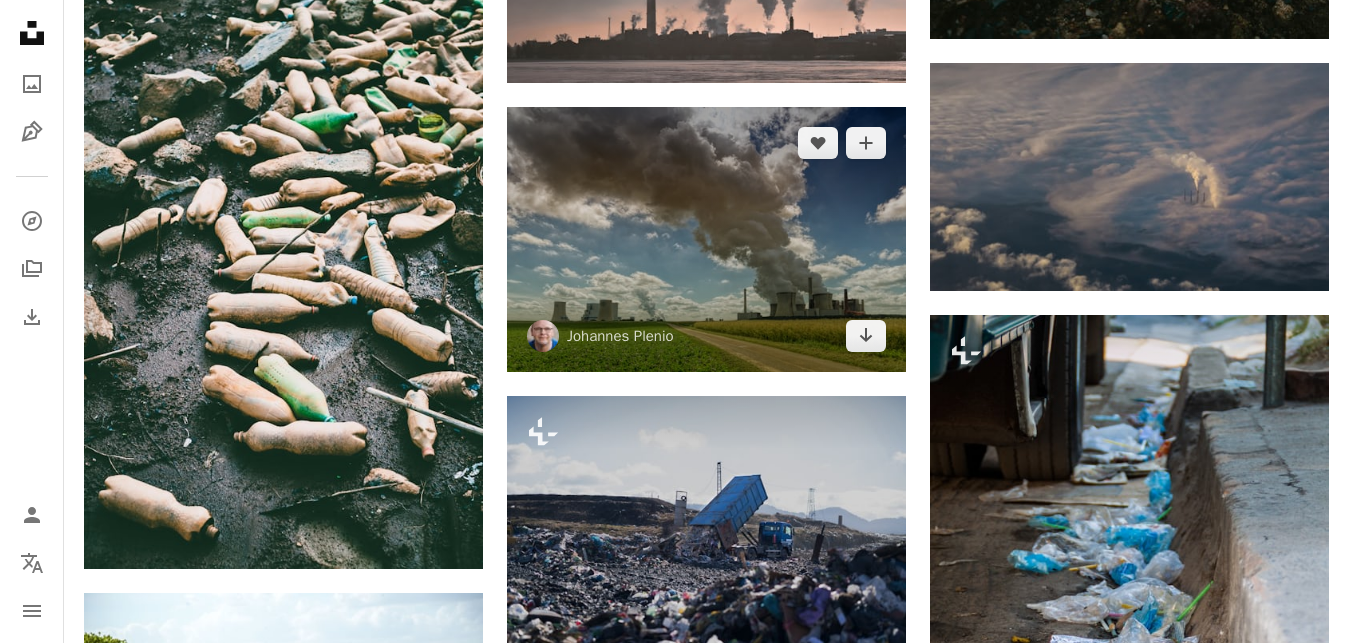 click at bounding box center (706, 240) 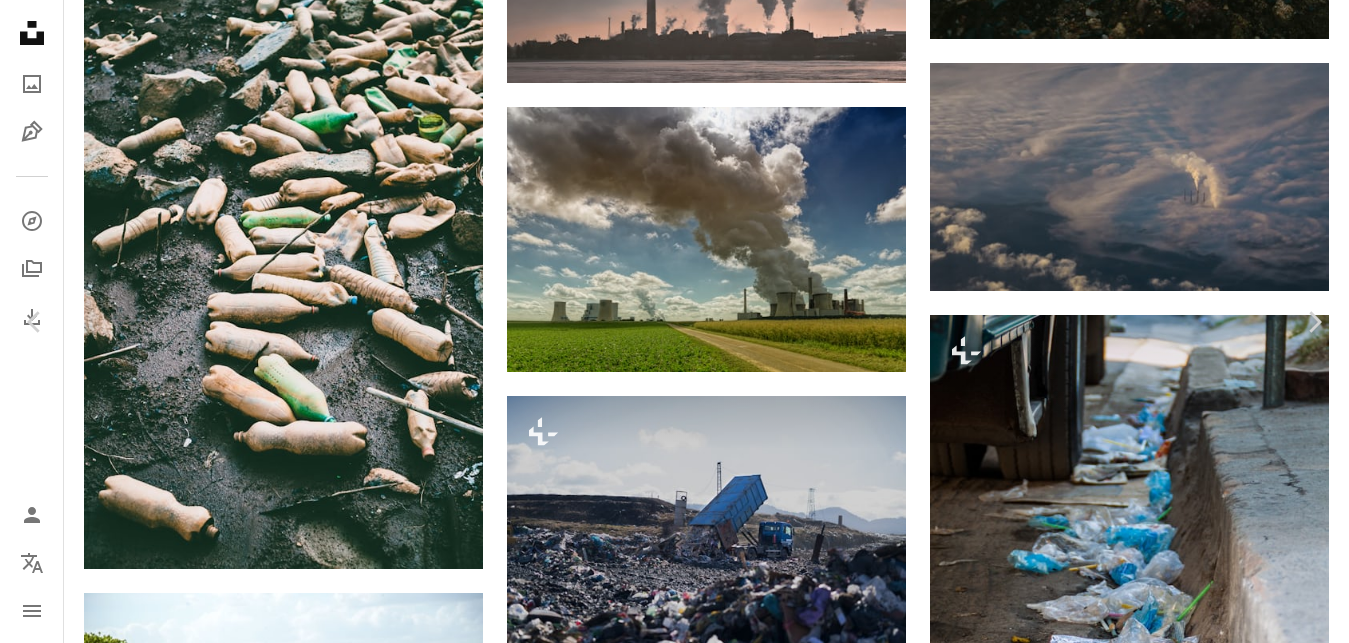 click on "Download free" at bounding box center (1154, 4465) 